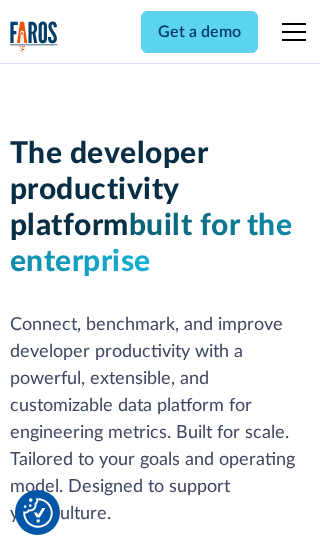 scroll, scrollTop: 0, scrollLeft: 0, axis: both 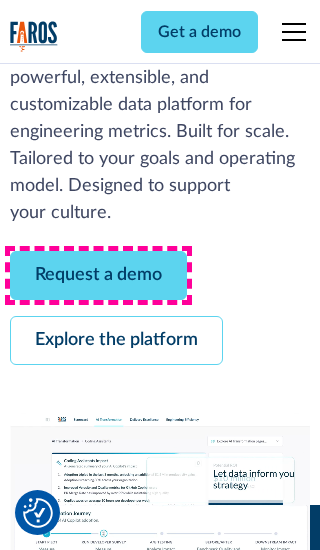 click on "Request a demo" at bounding box center (98, 275) 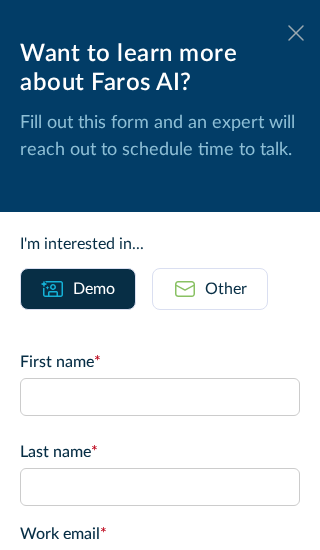 click 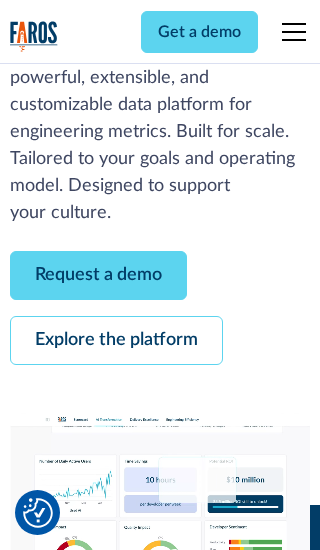 scroll, scrollTop: 366, scrollLeft: 0, axis: vertical 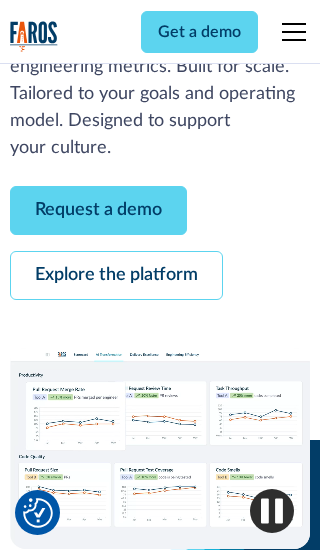 click on "Explore the platform" at bounding box center [116, 275] 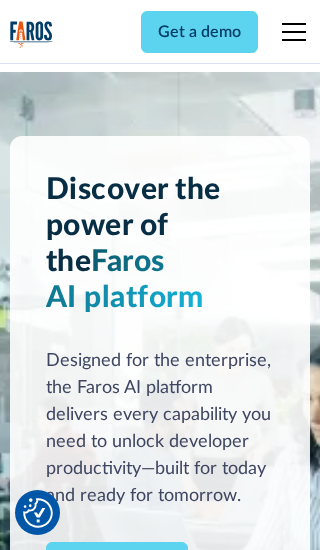 scroll, scrollTop: 0, scrollLeft: 0, axis: both 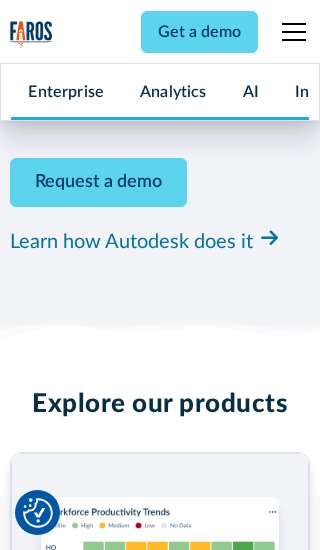 click on "Pricing" at bounding box center (34, 2462) 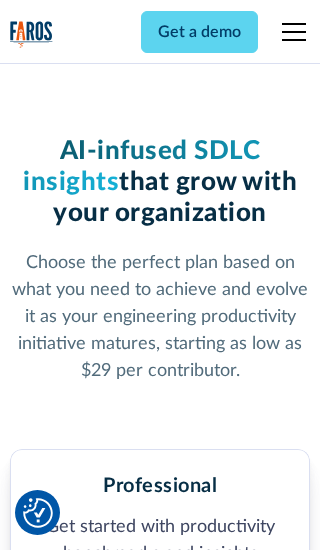 scroll, scrollTop: 0, scrollLeft: 0, axis: both 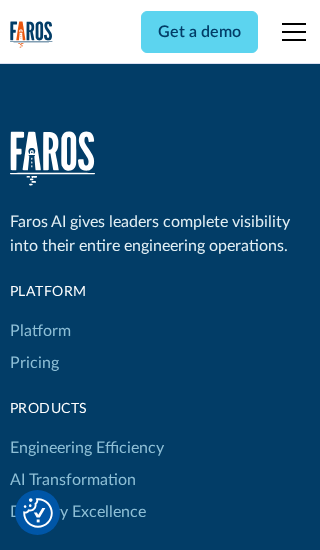 click on "Platform" at bounding box center [40, 331] 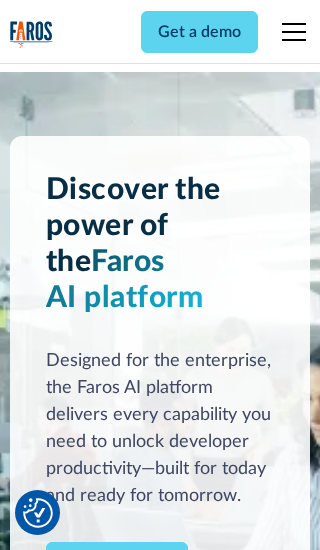 scroll, scrollTop: 0, scrollLeft: 0, axis: both 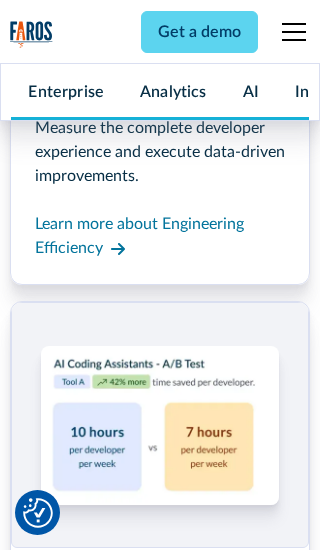 click on "Coding Assistant Impact" at bounding box center [95, 2431] 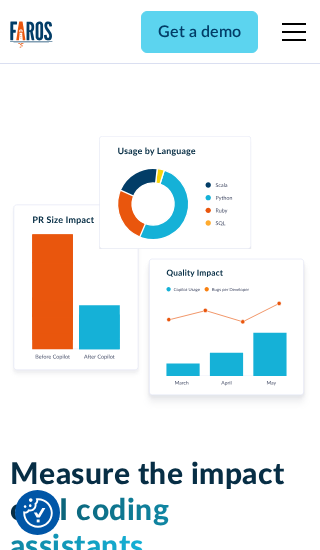 scroll, scrollTop: 0, scrollLeft: 0, axis: both 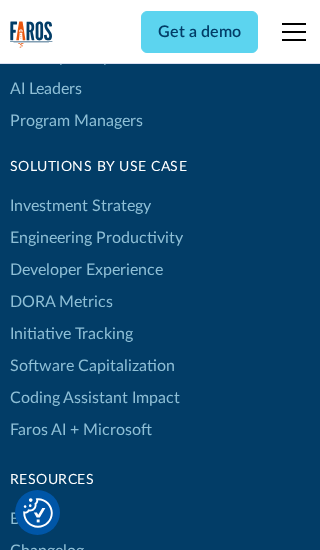 click on "DORA Metrics" at bounding box center (61, 302) 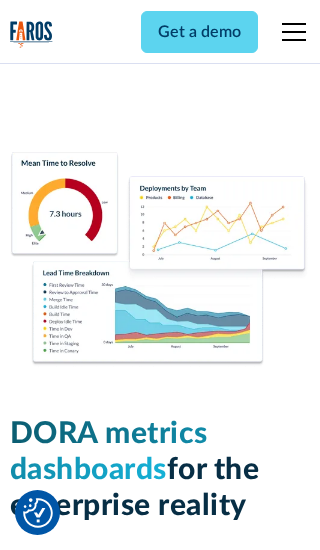 scroll, scrollTop: 0, scrollLeft: 0, axis: both 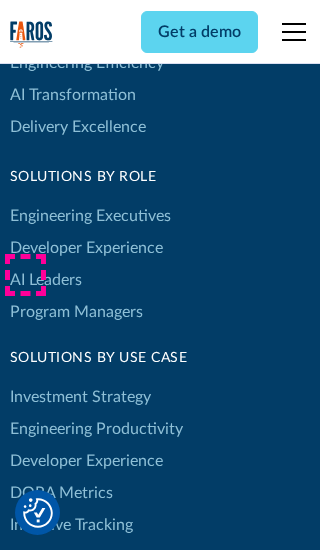 click on "Blog" at bounding box center (25, 710) 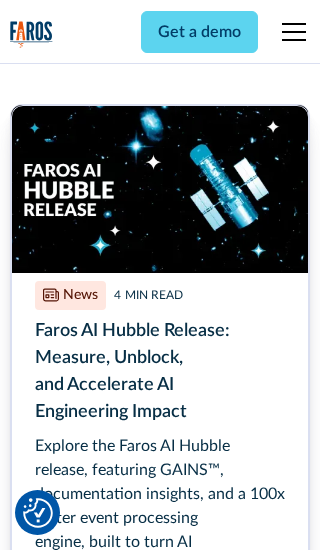 scroll, scrollTop: 0, scrollLeft: 0, axis: both 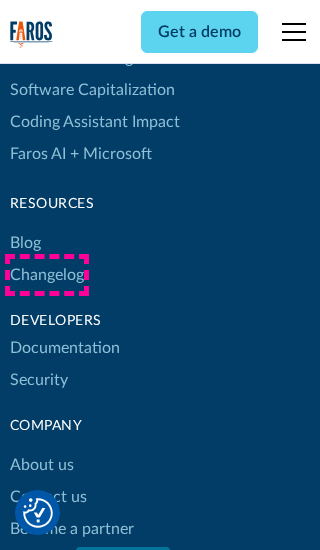 click on "Changelog" at bounding box center [47, 275] 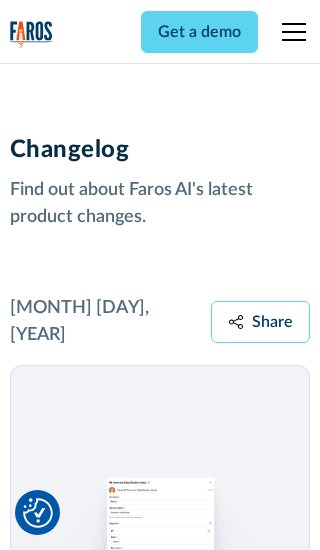 scroll, scrollTop: 0, scrollLeft: 0, axis: both 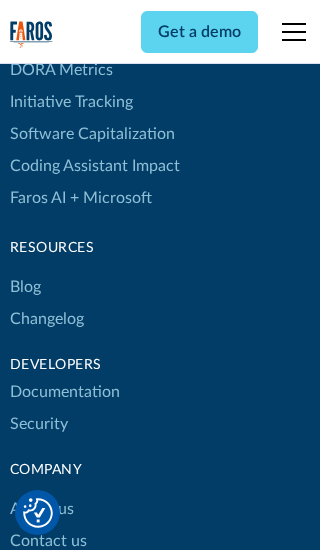 click on "About us" at bounding box center (42, 509) 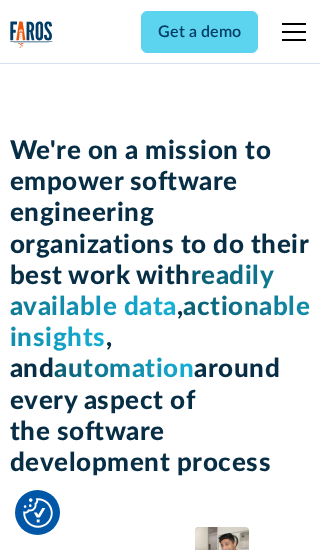 scroll, scrollTop: 0, scrollLeft: 0, axis: both 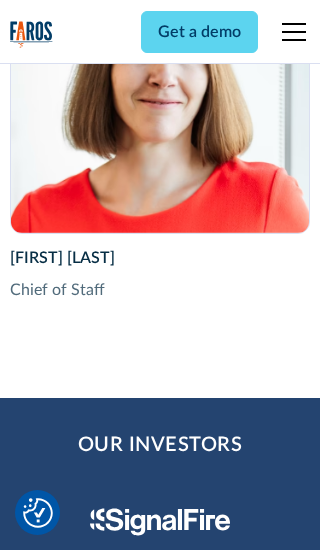 click on "Contact us" at bounding box center [48, 2829] 